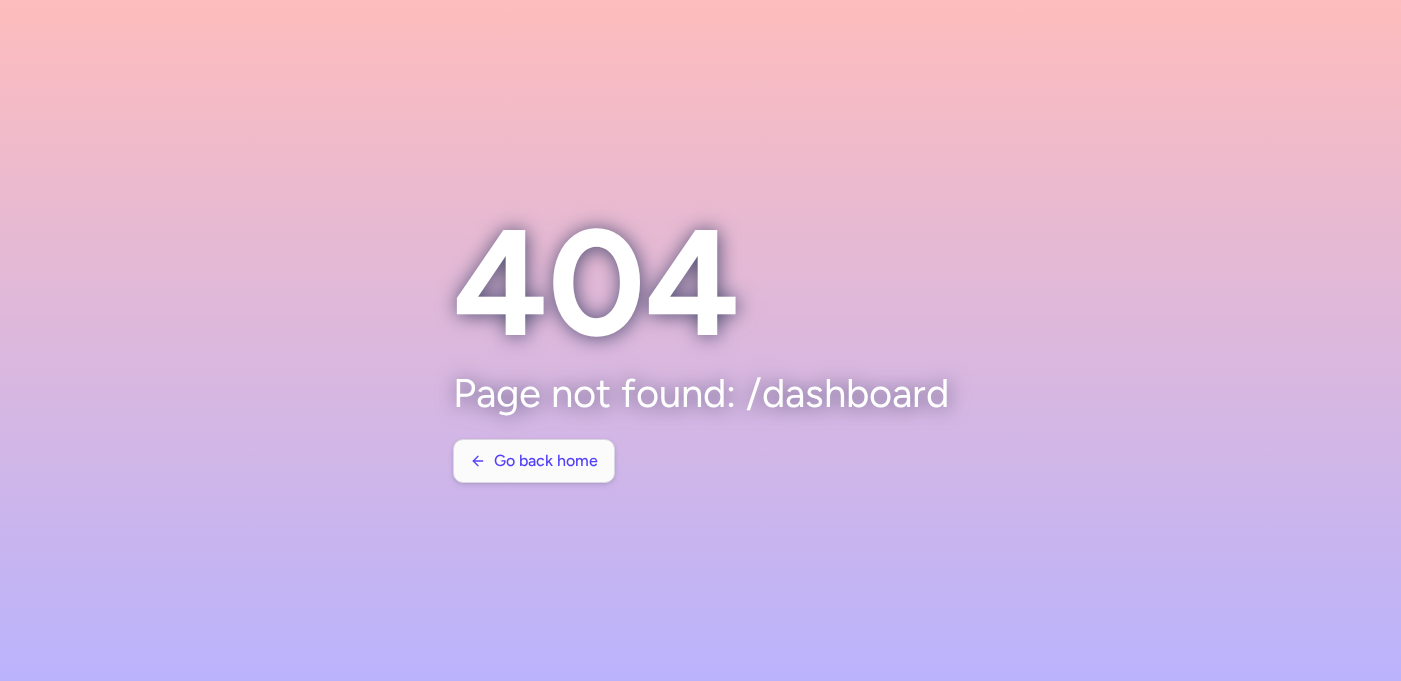 scroll, scrollTop: 0, scrollLeft: 0, axis: both 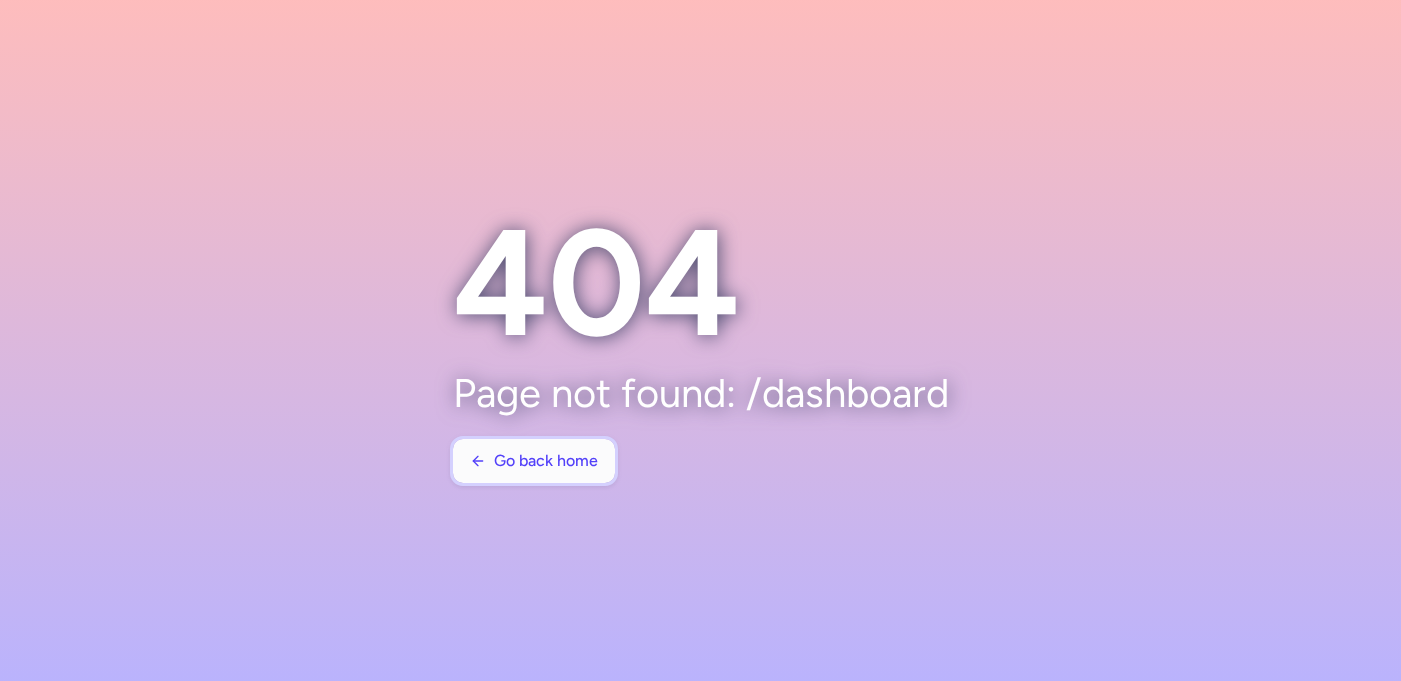 click on "Go back home" at bounding box center [534, 461] 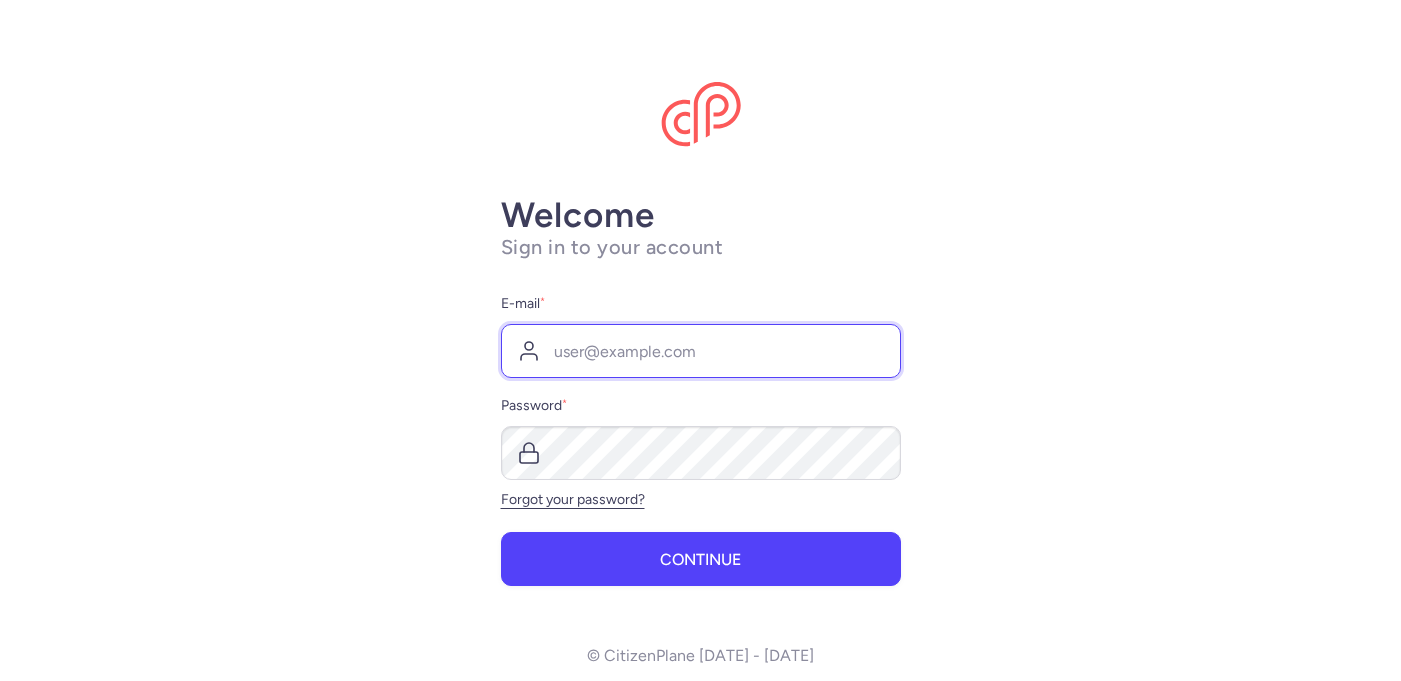 click on "E-mail  *" at bounding box center (701, 351) 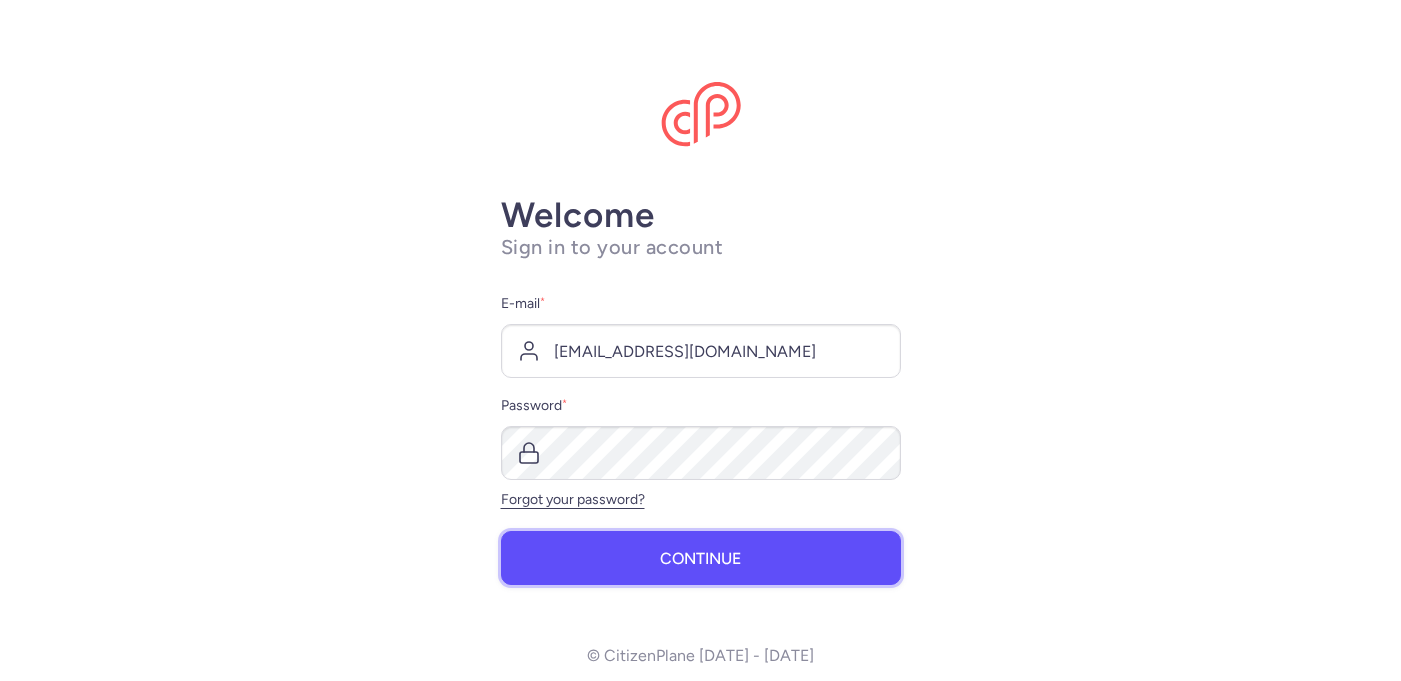 click on "Continue" at bounding box center [701, 558] 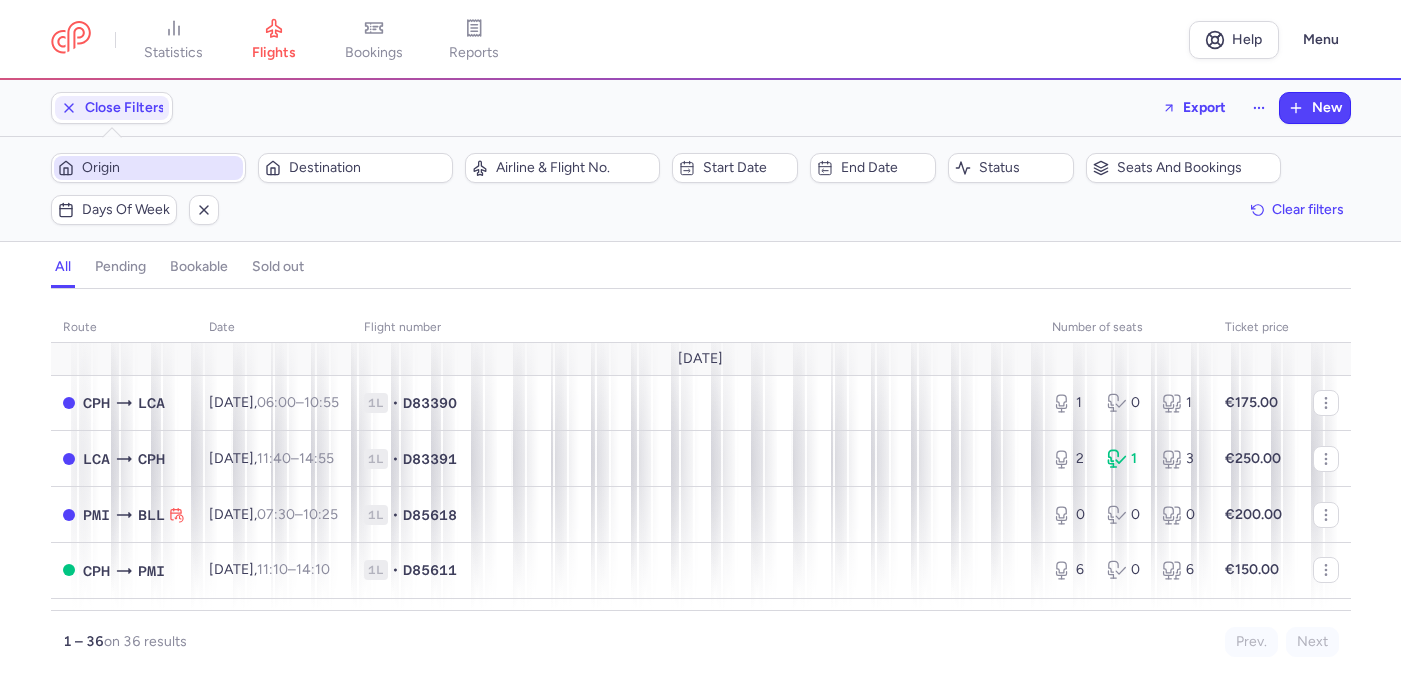 click on "Origin" at bounding box center [160, 168] 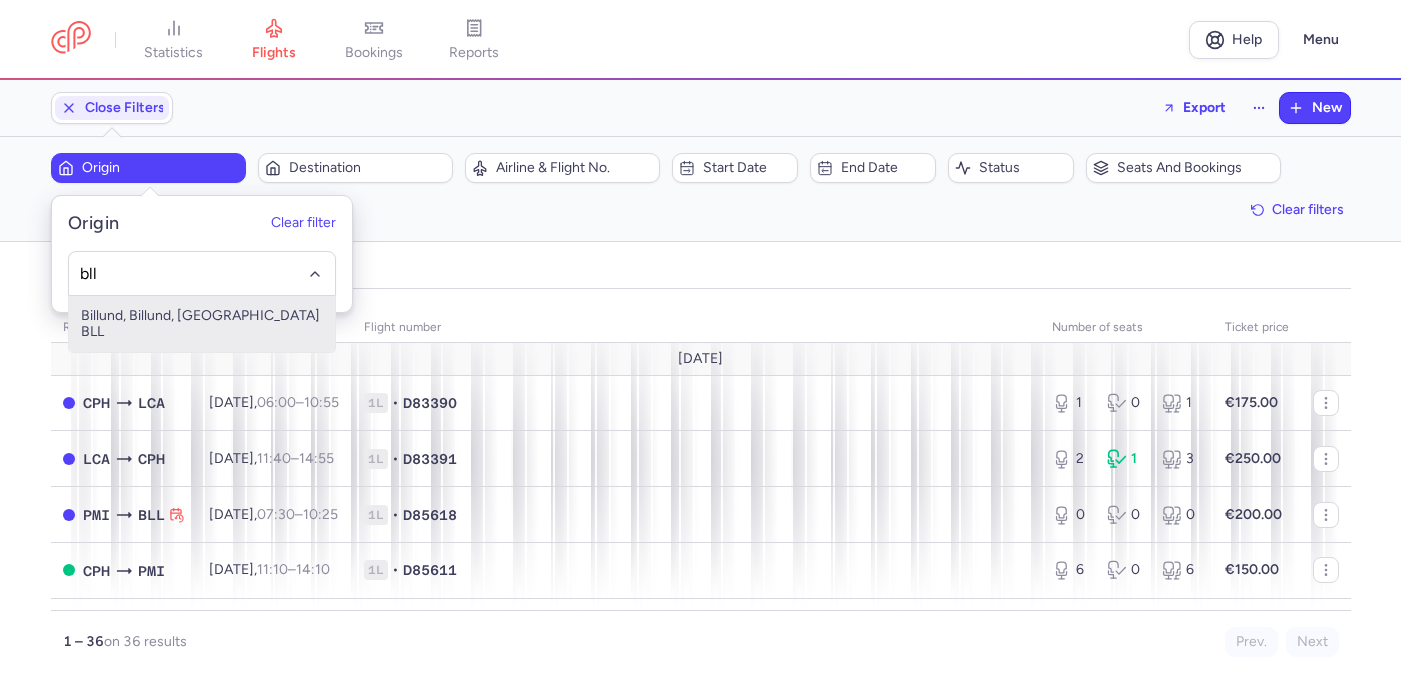 click on "Billund, Billund, [GEOGRAPHIC_DATA] BLL" at bounding box center (202, 324) 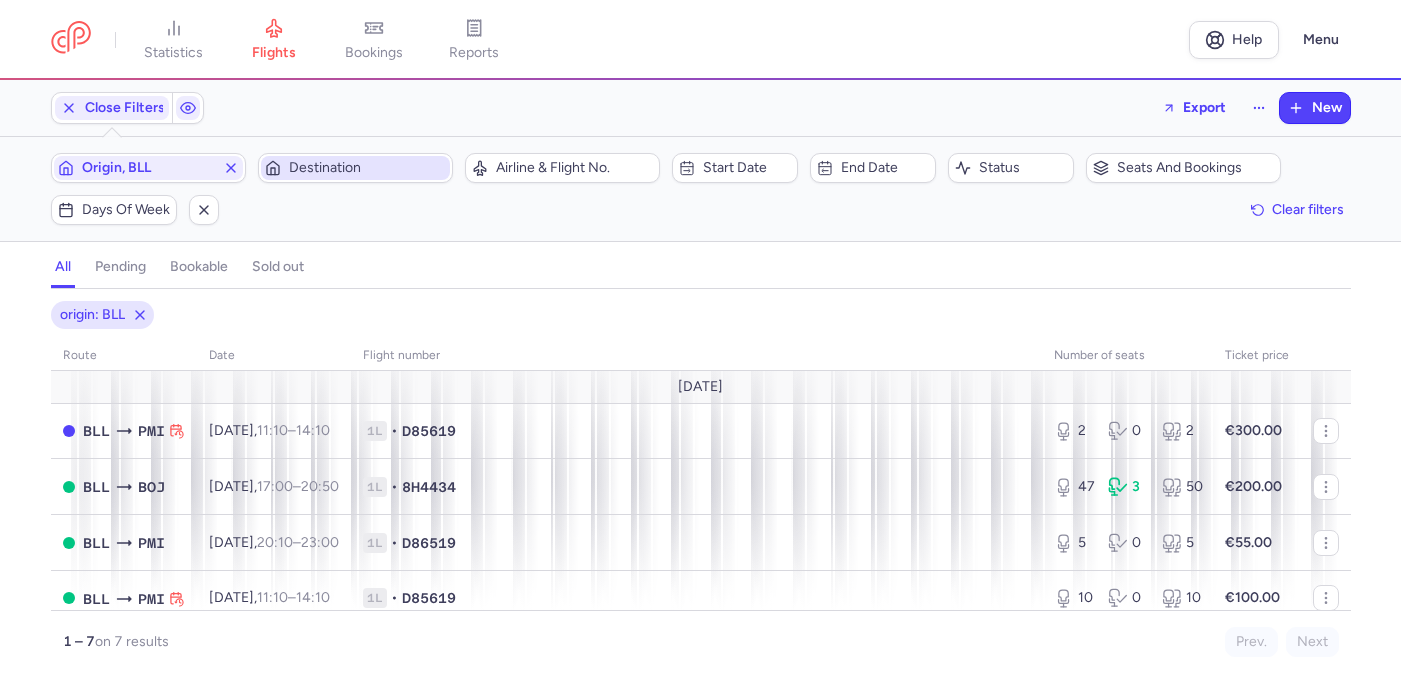 click on "Destination" at bounding box center [367, 168] 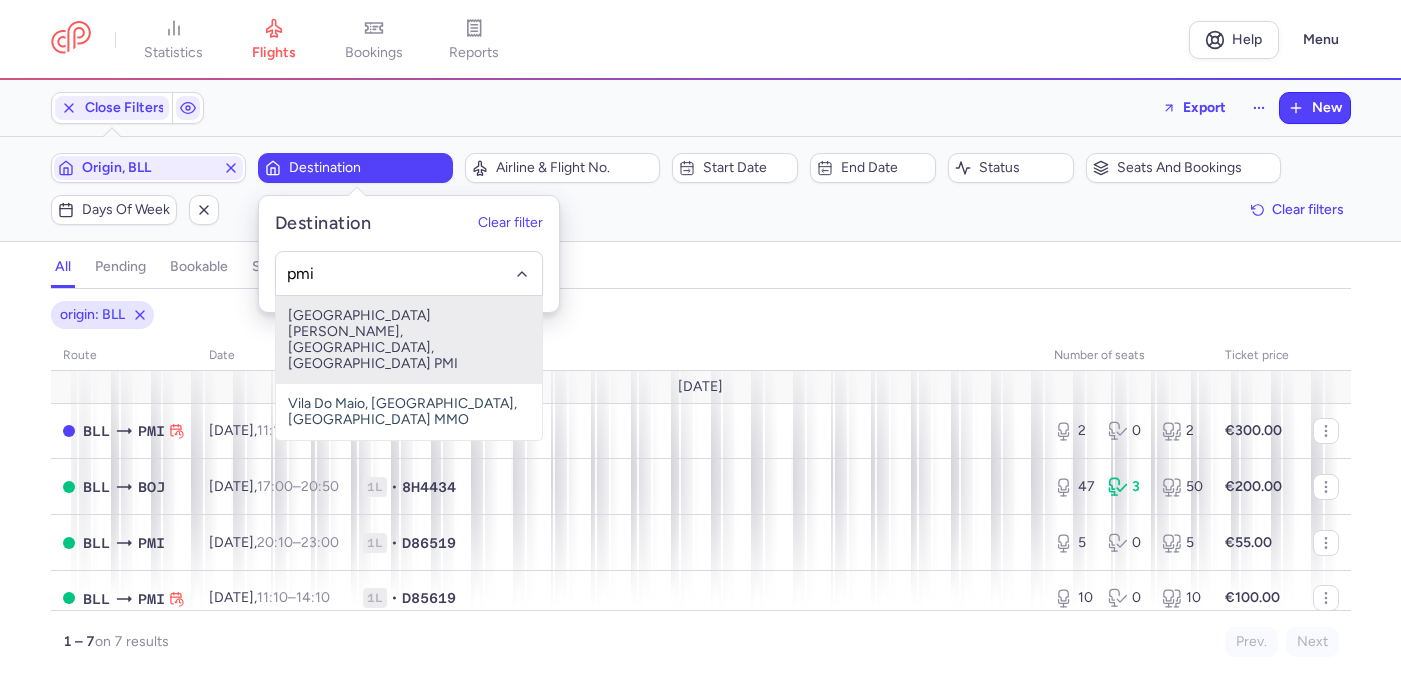 click on "[GEOGRAPHIC_DATA][PERSON_NAME], [GEOGRAPHIC_DATA], [GEOGRAPHIC_DATA] PMI" at bounding box center [409, 340] 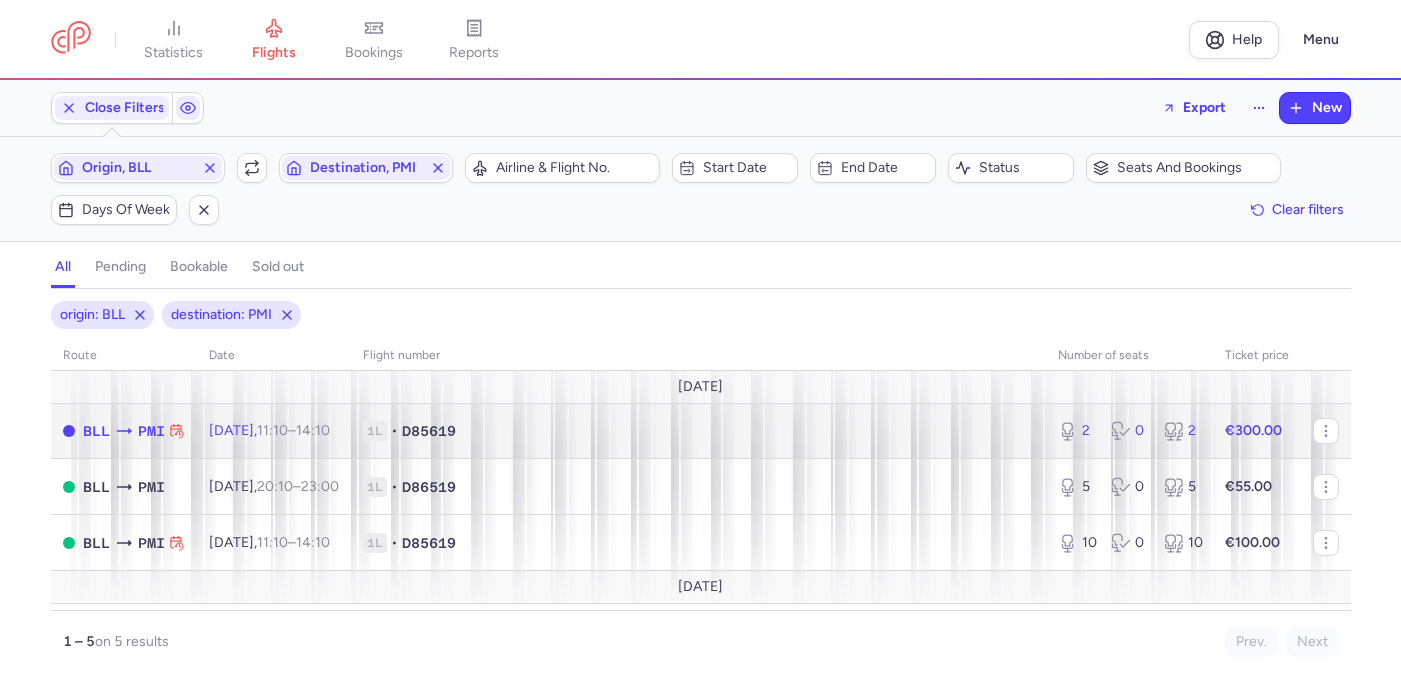 click on "1L • D85619" 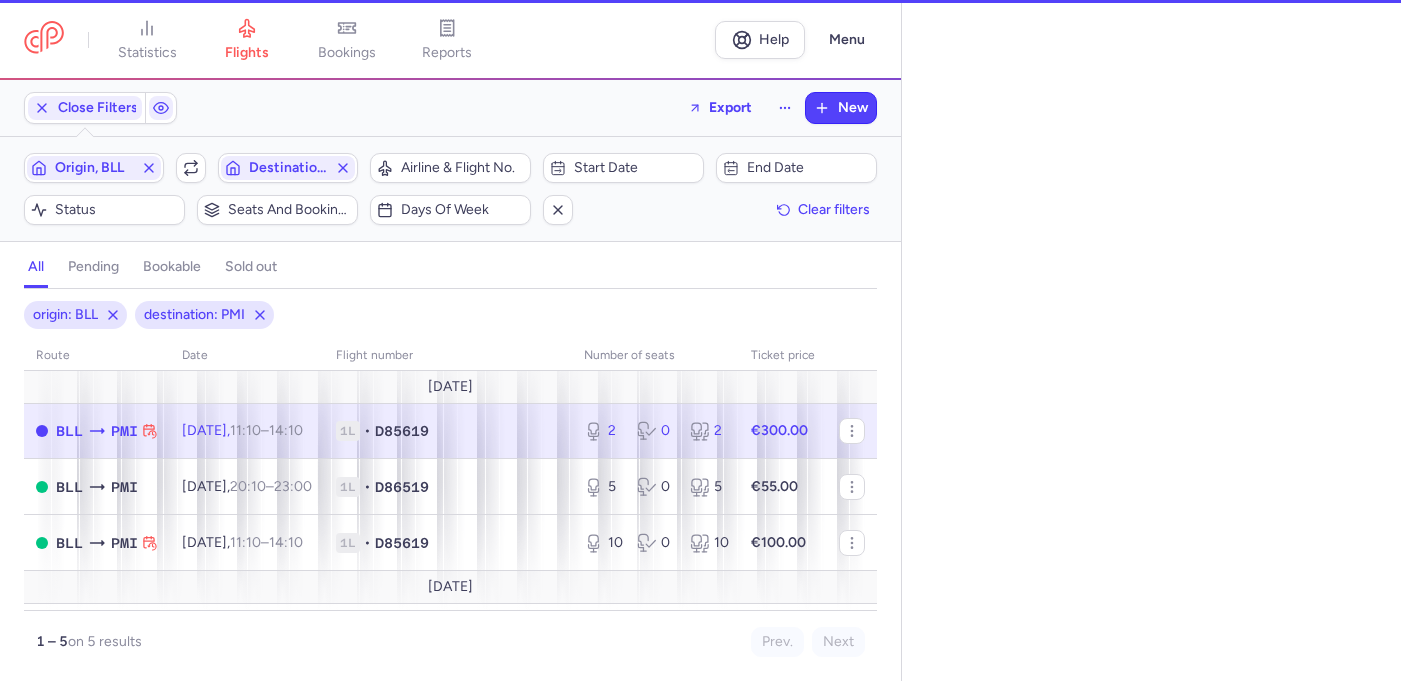 select on "days" 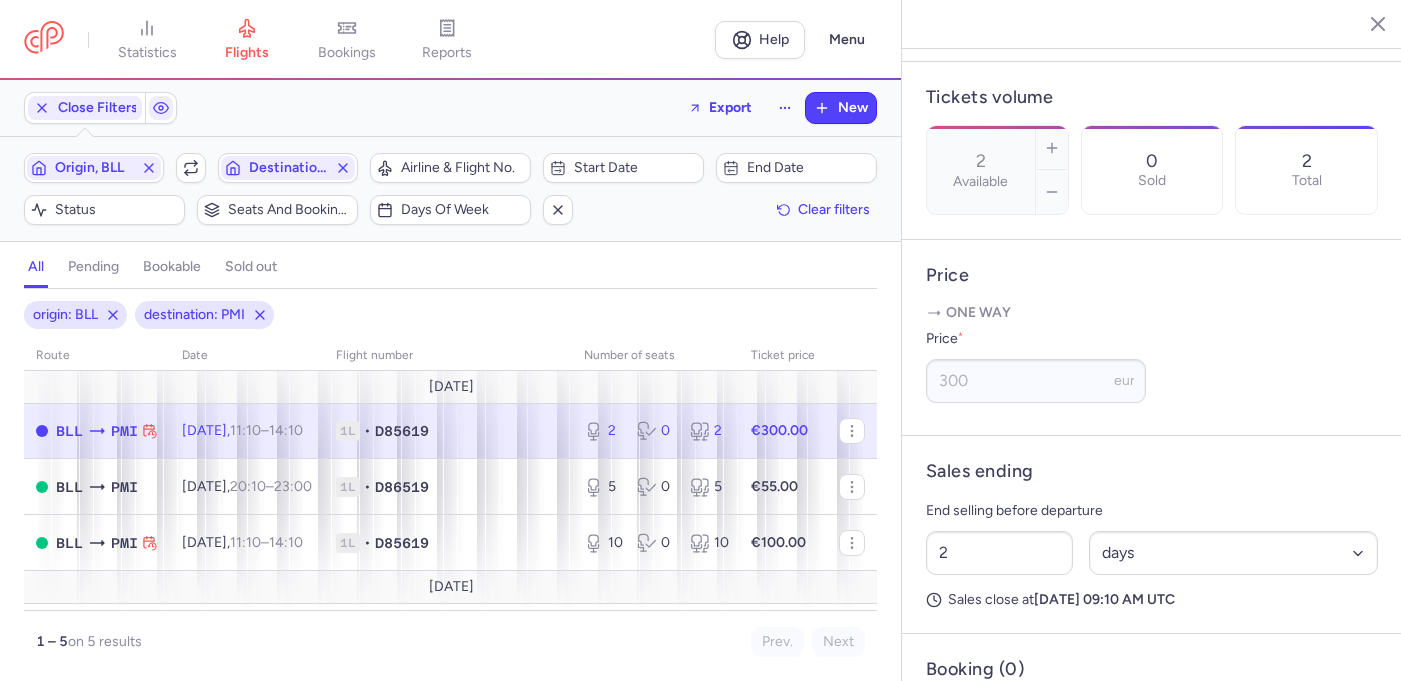 scroll, scrollTop: 612, scrollLeft: 0, axis: vertical 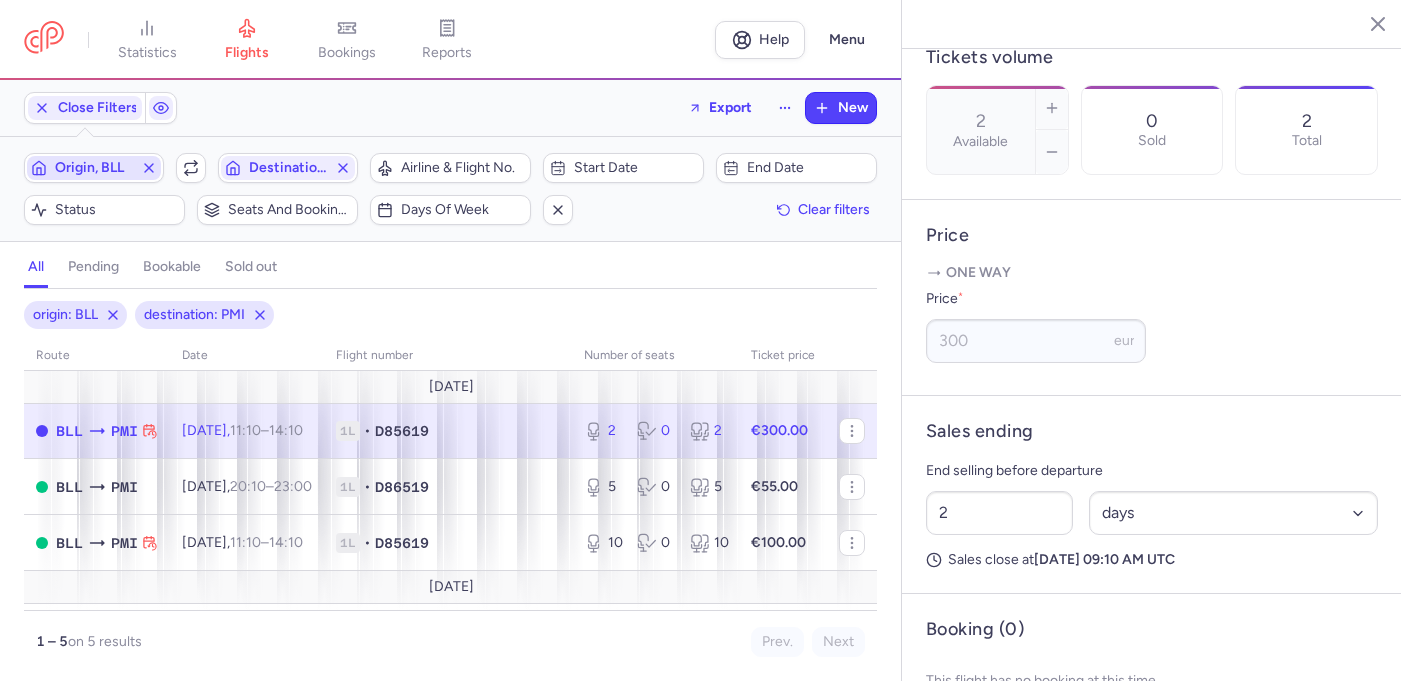 click 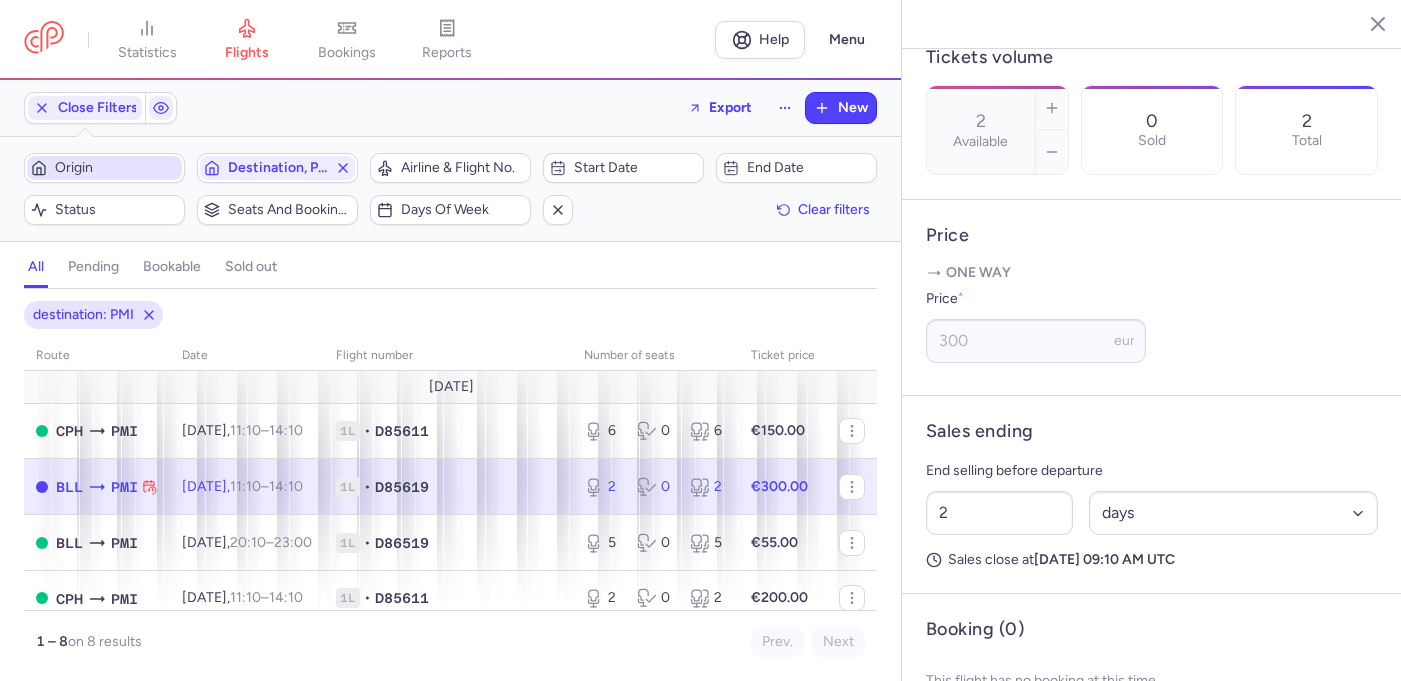 click on "Origin" at bounding box center (116, 168) 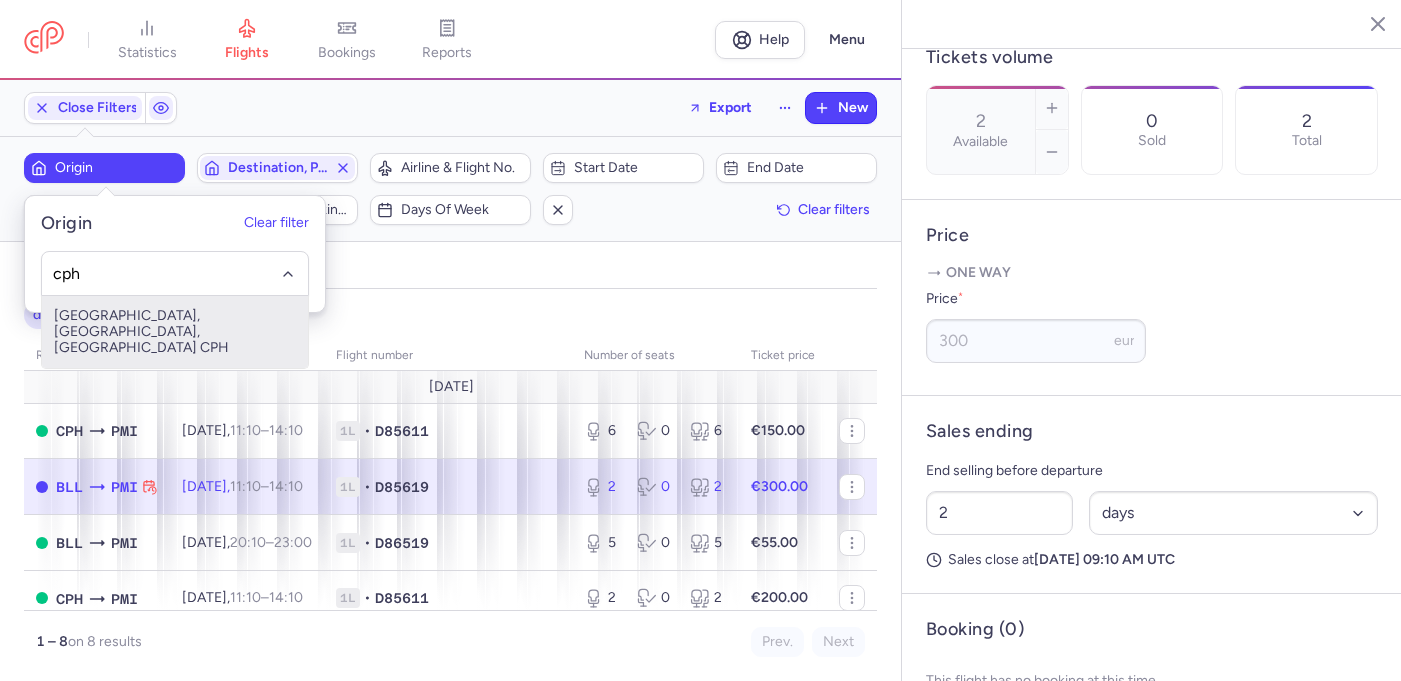 click on "[GEOGRAPHIC_DATA], [GEOGRAPHIC_DATA], [GEOGRAPHIC_DATA] CPH" at bounding box center (175, 332) 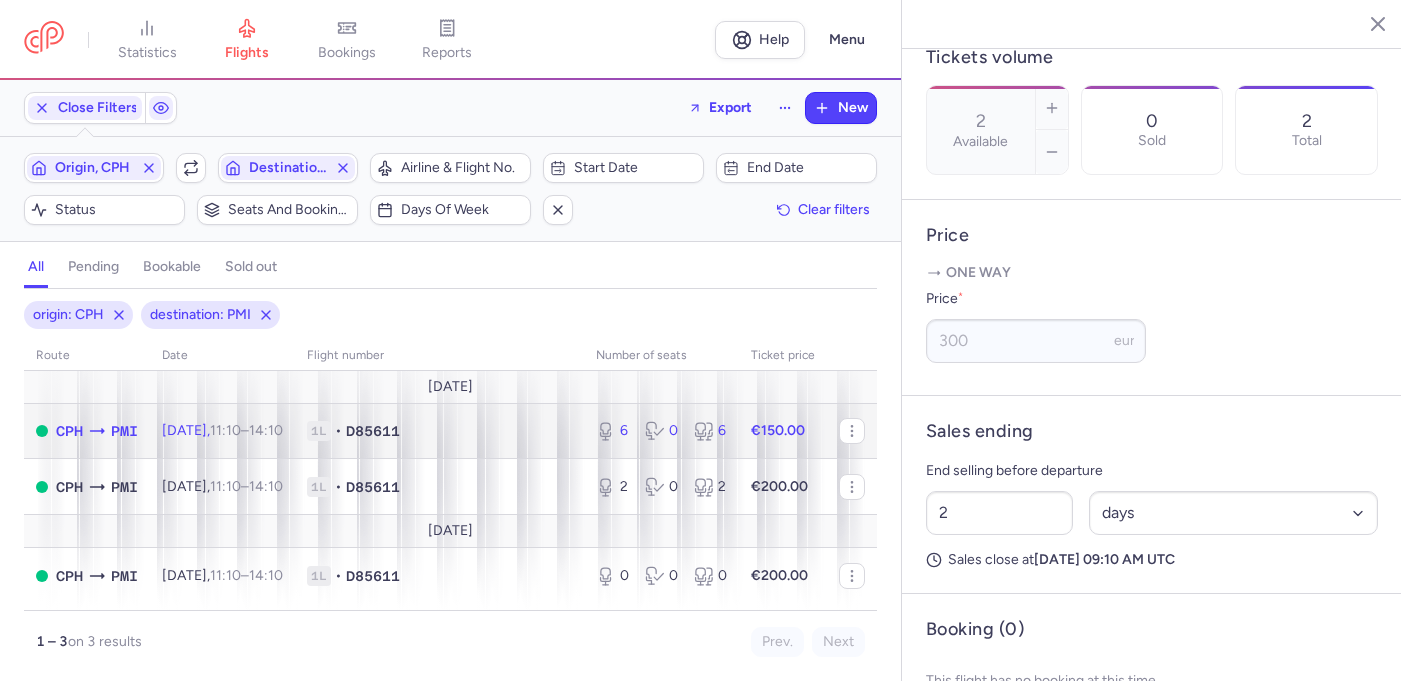 click on "1L • D85611" 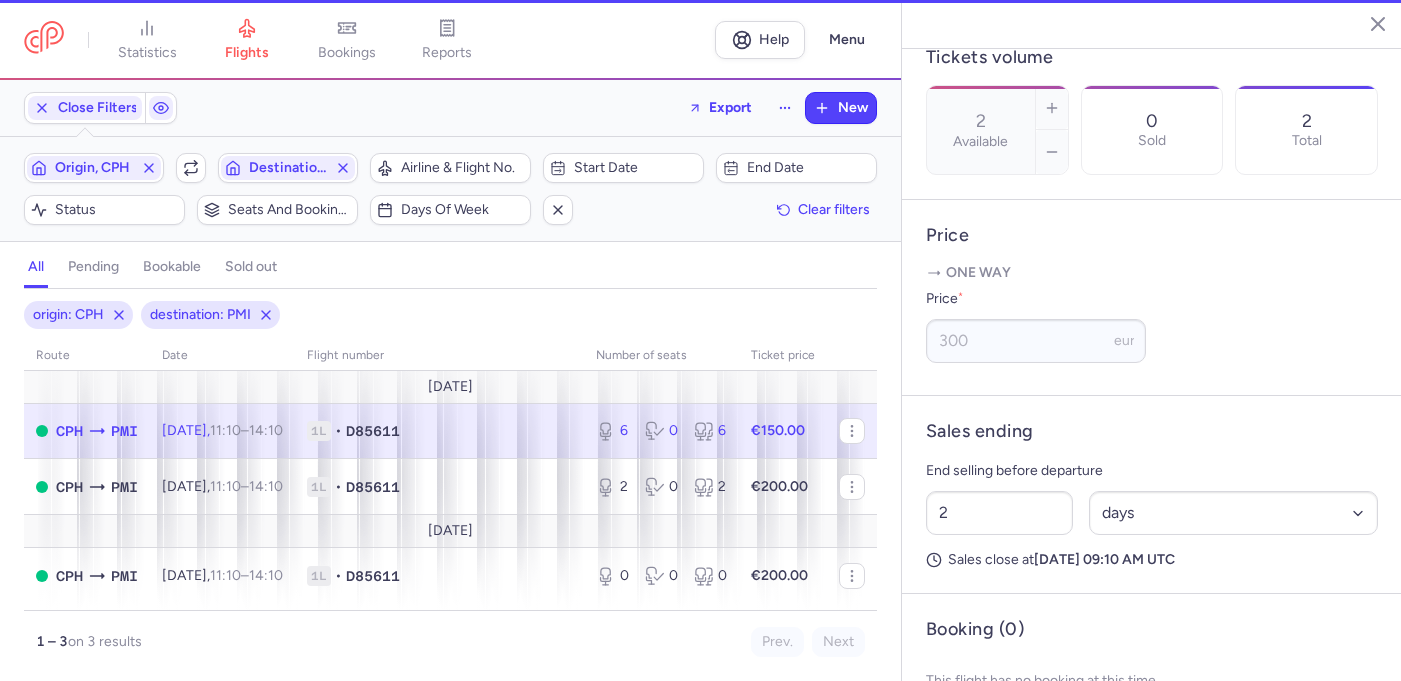 type on "6" 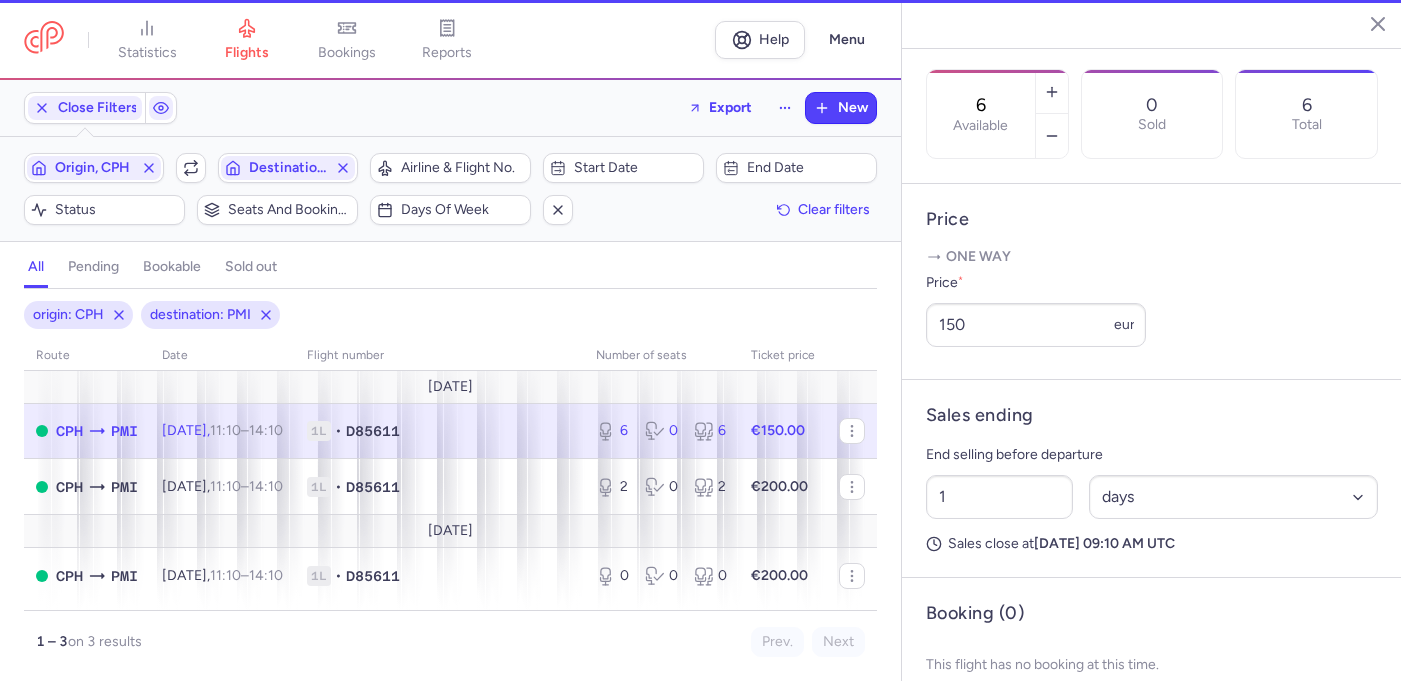 scroll, scrollTop: 596, scrollLeft: 0, axis: vertical 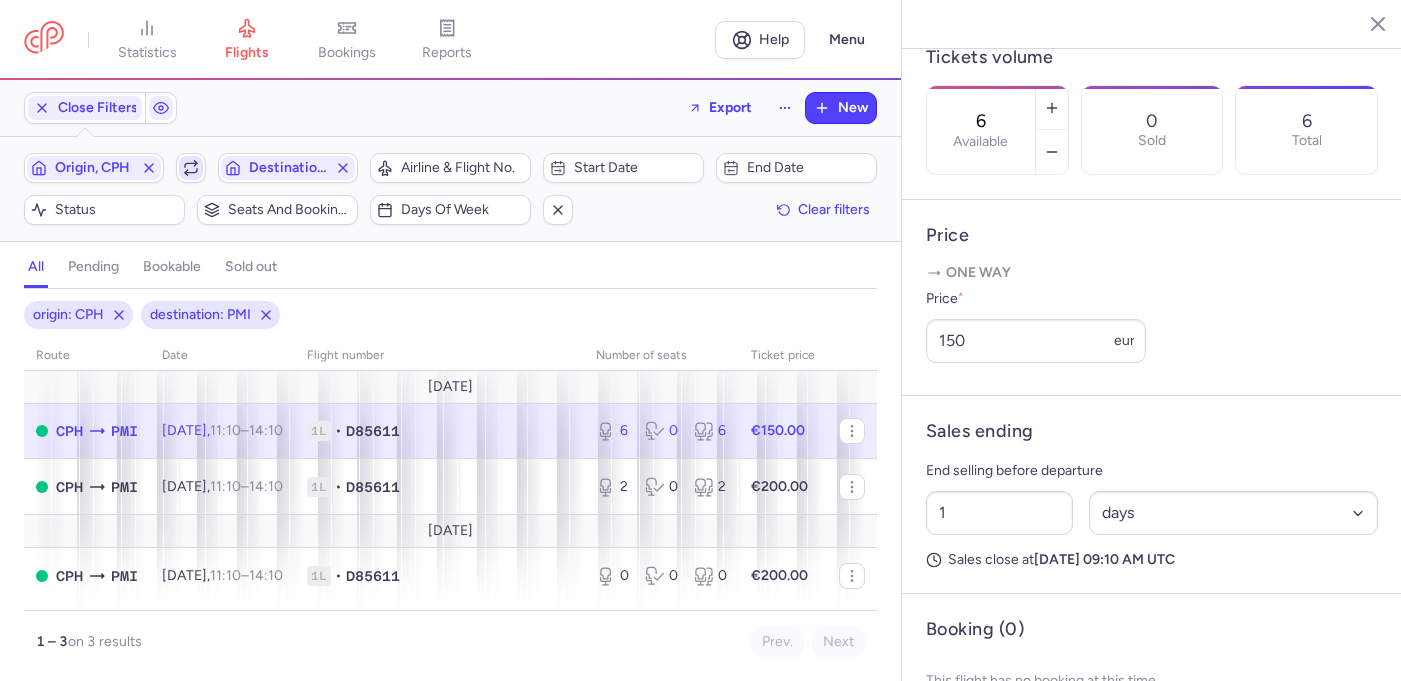 click 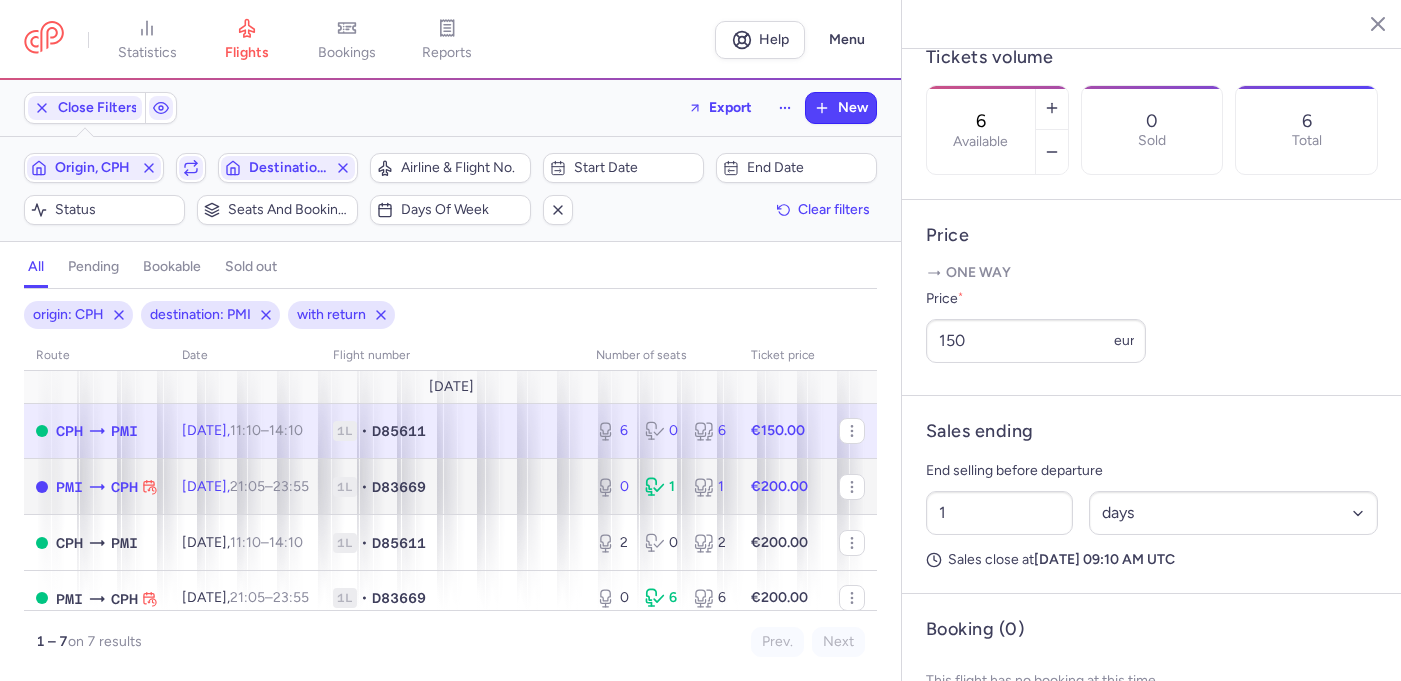click on "1L • D83669" 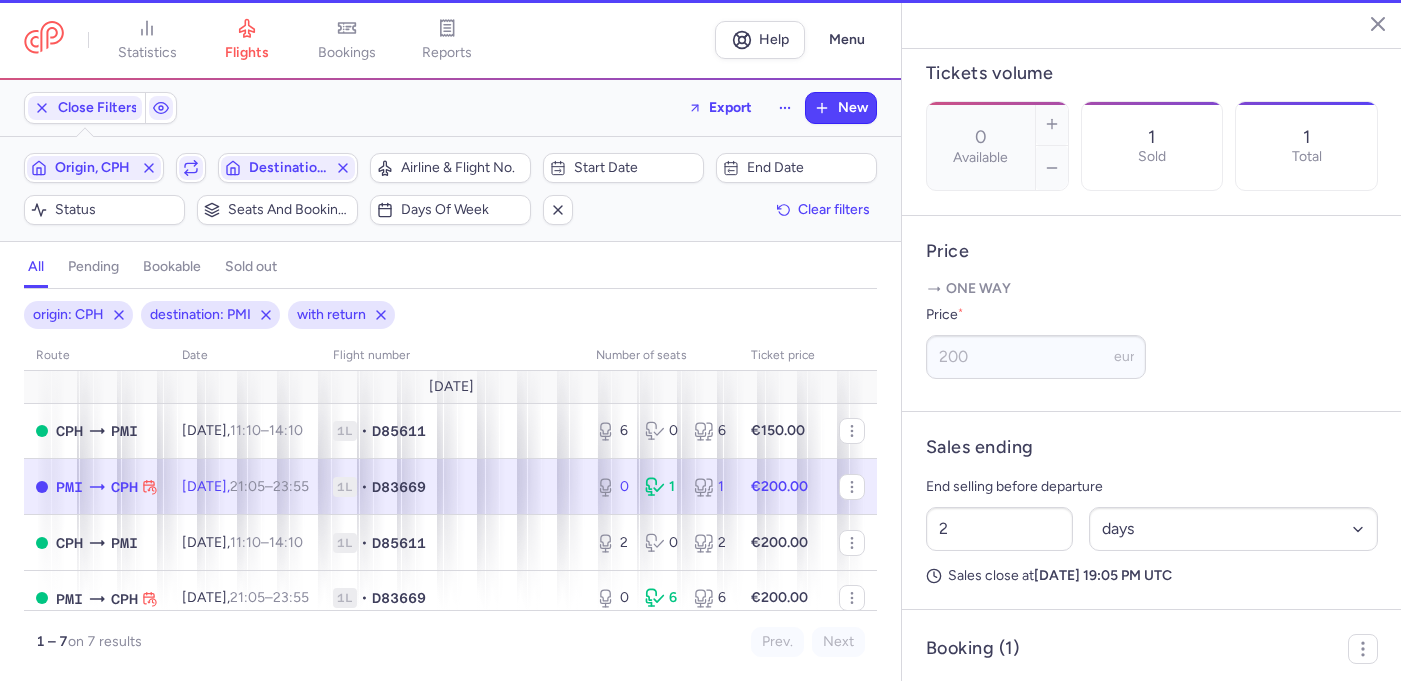 scroll, scrollTop: 612, scrollLeft: 0, axis: vertical 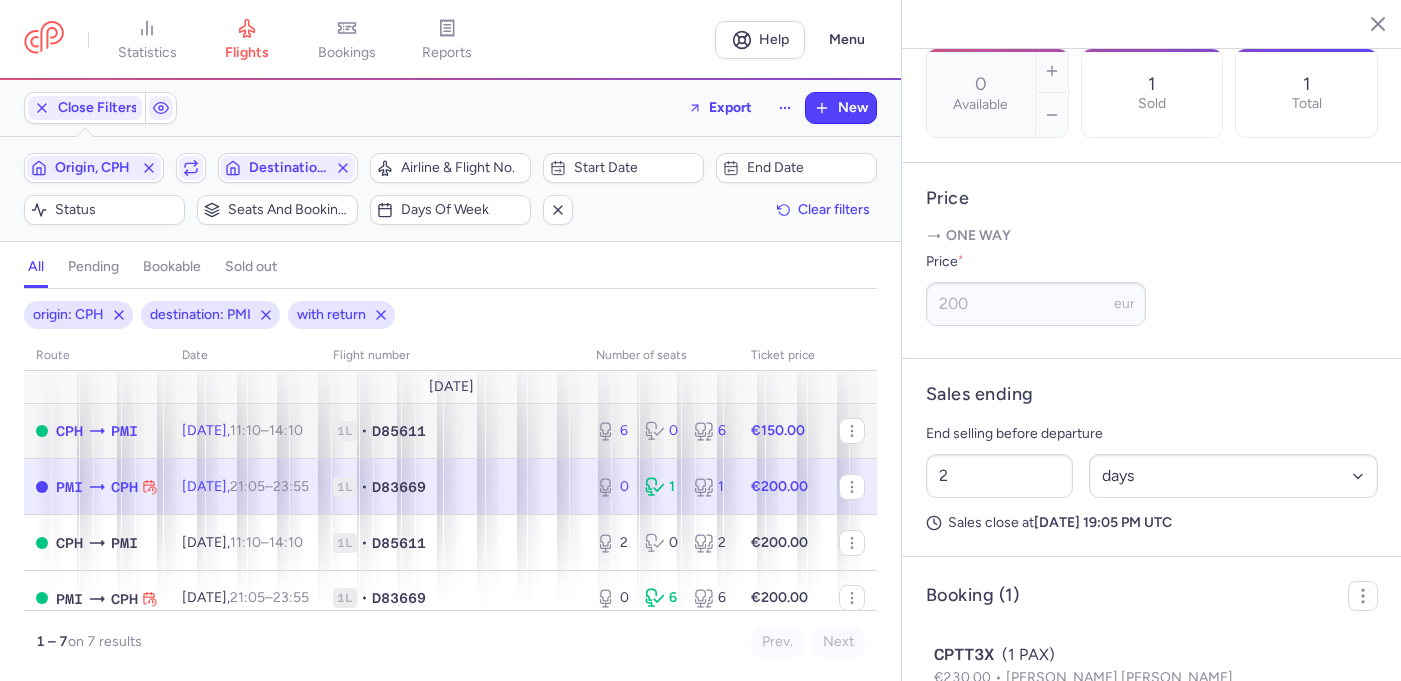 click on "1L • D85611" 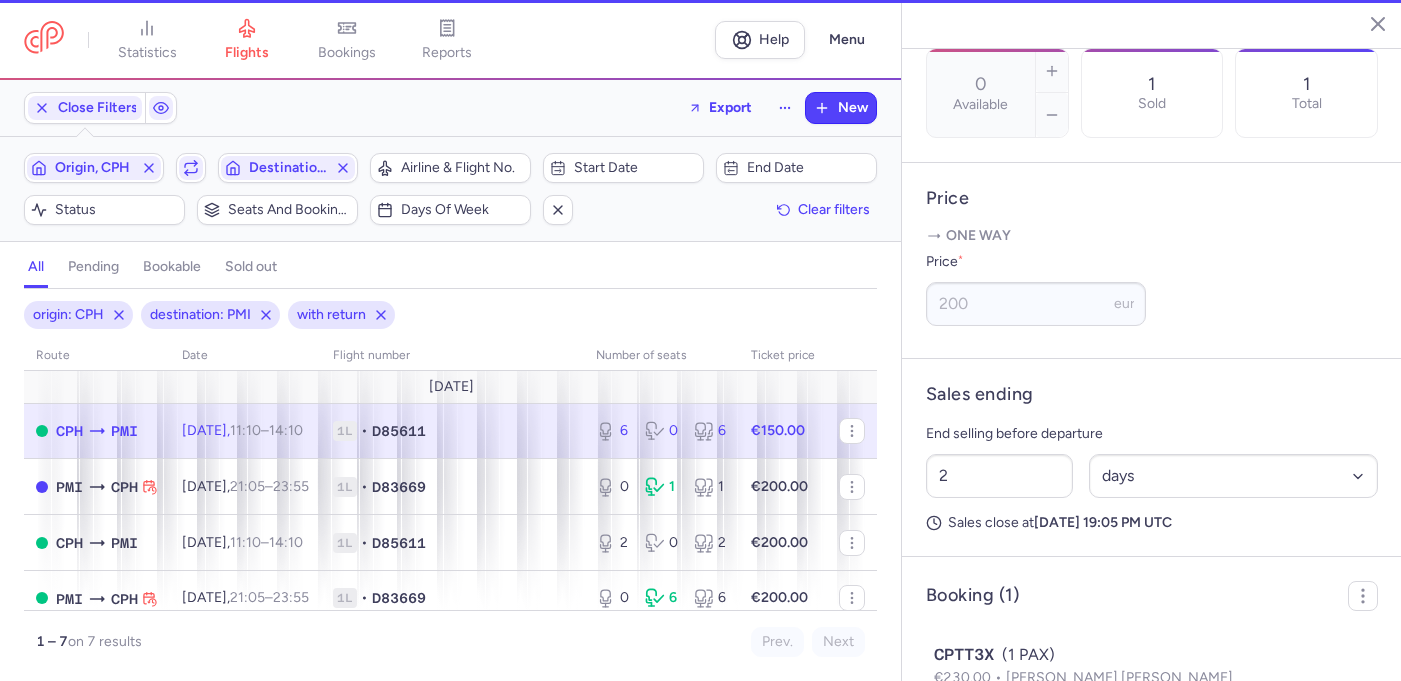 type on "6" 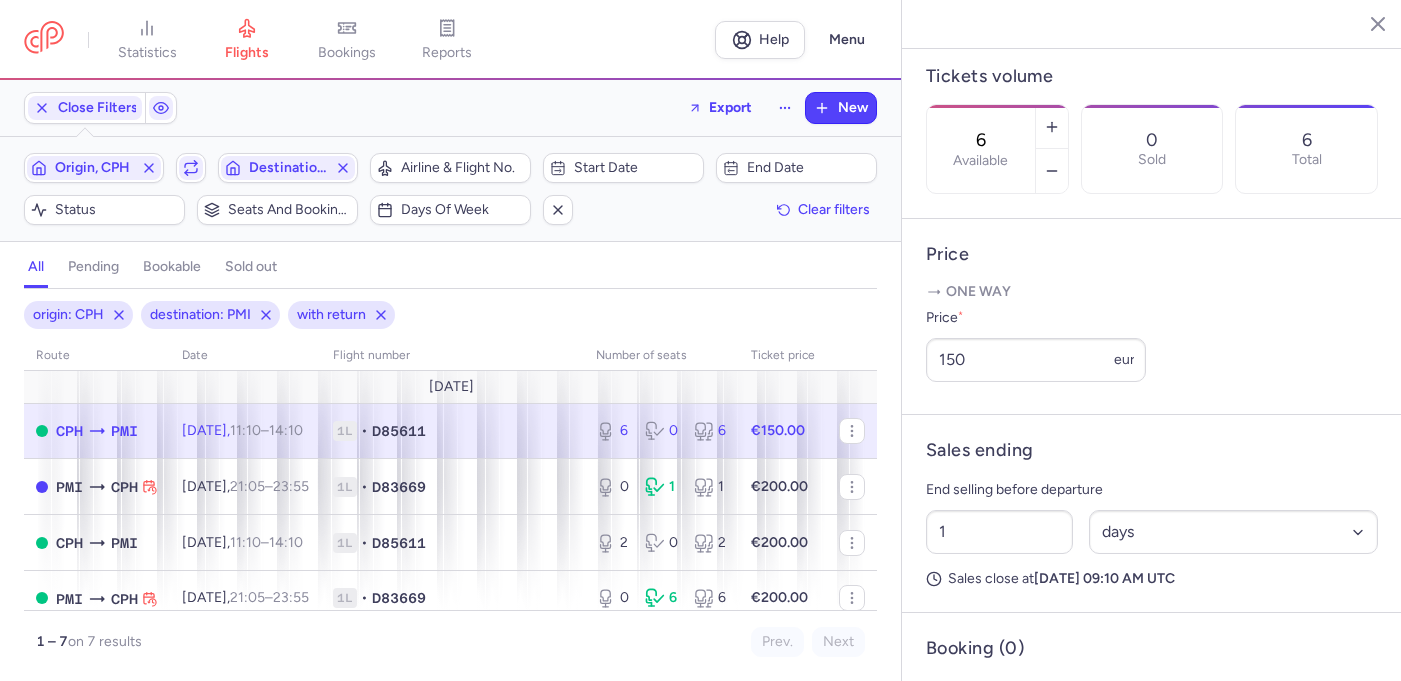 scroll, scrollTop: 596, scrollLeft: 0, axis: vertical 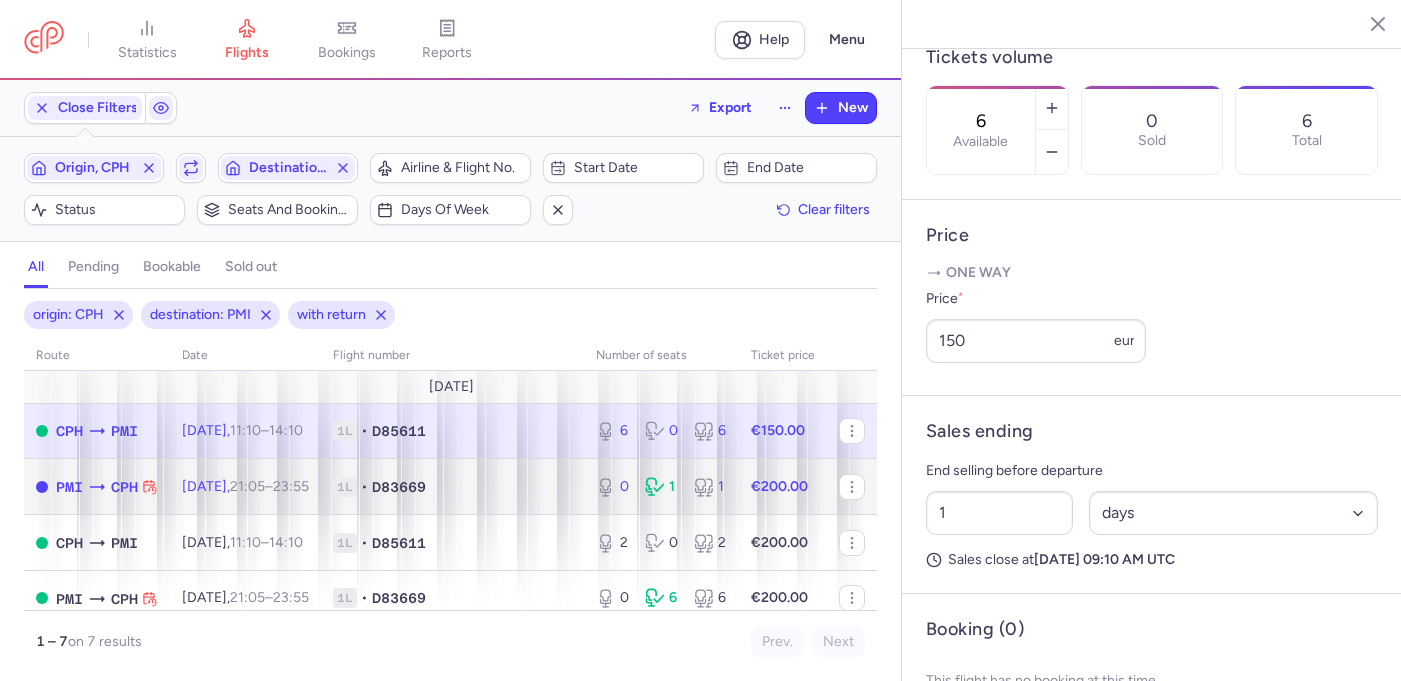 click on "1L • D83669" 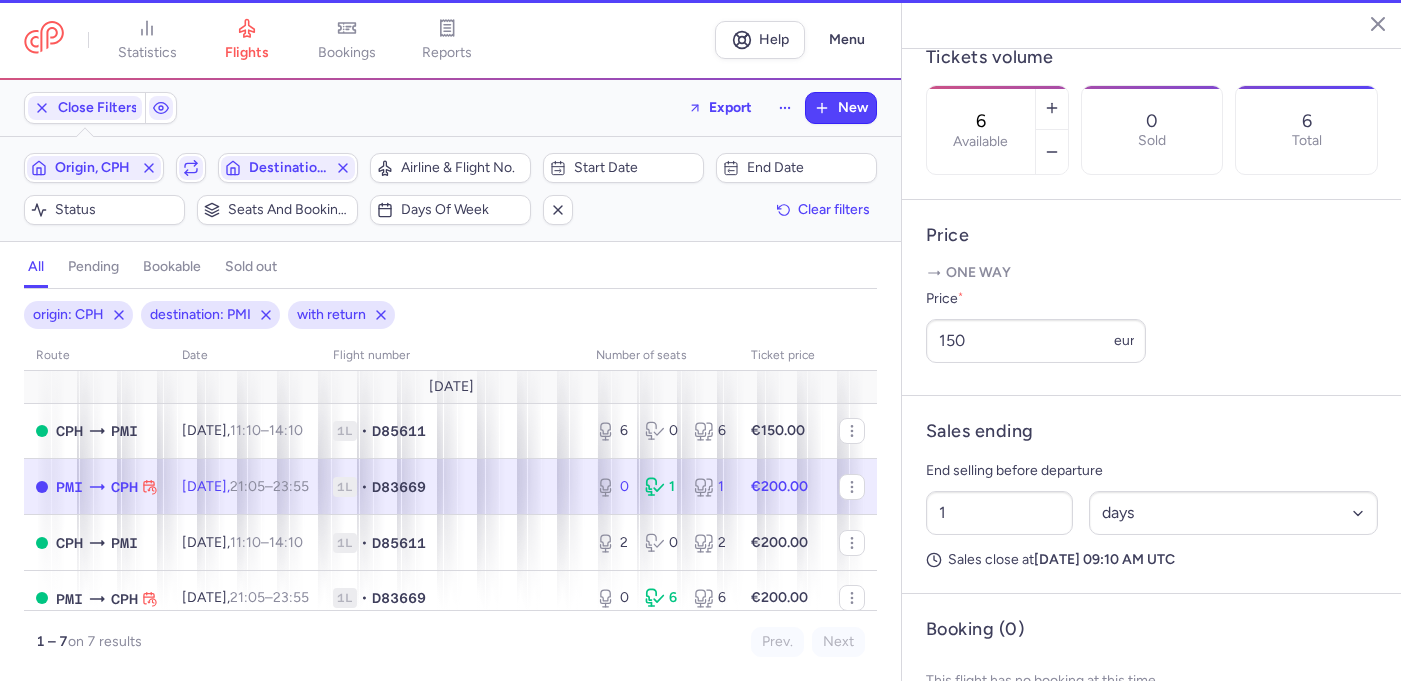 type on "0" 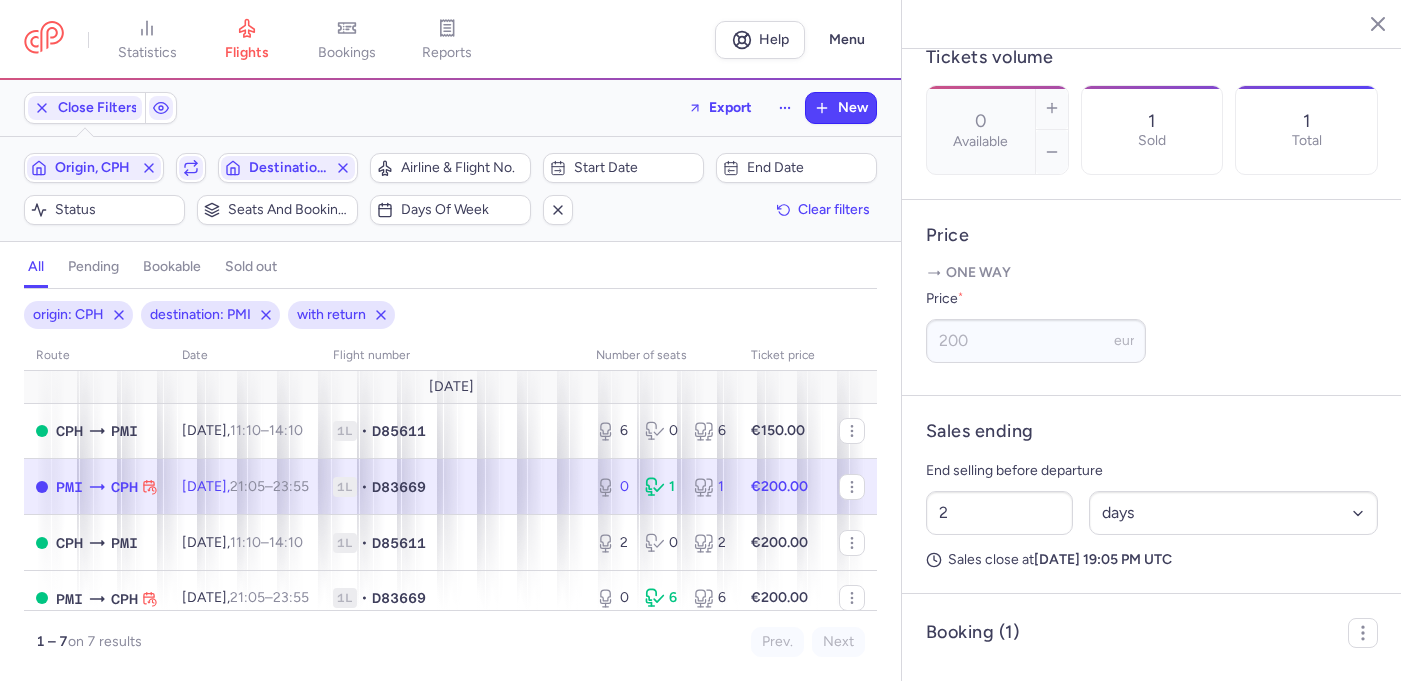scroll, scrollTop: 649, scrollLeft: 0, axis: vertical 